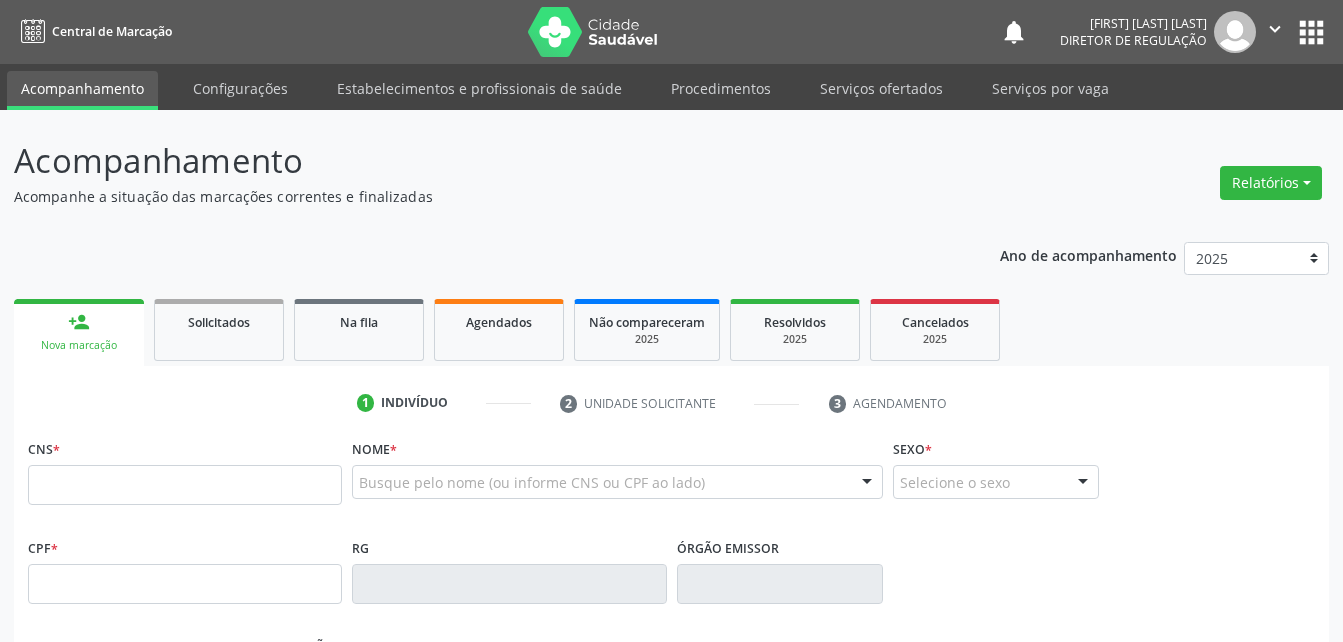scroll, scrollTop: 0, scrollLeft: 0, axis: both 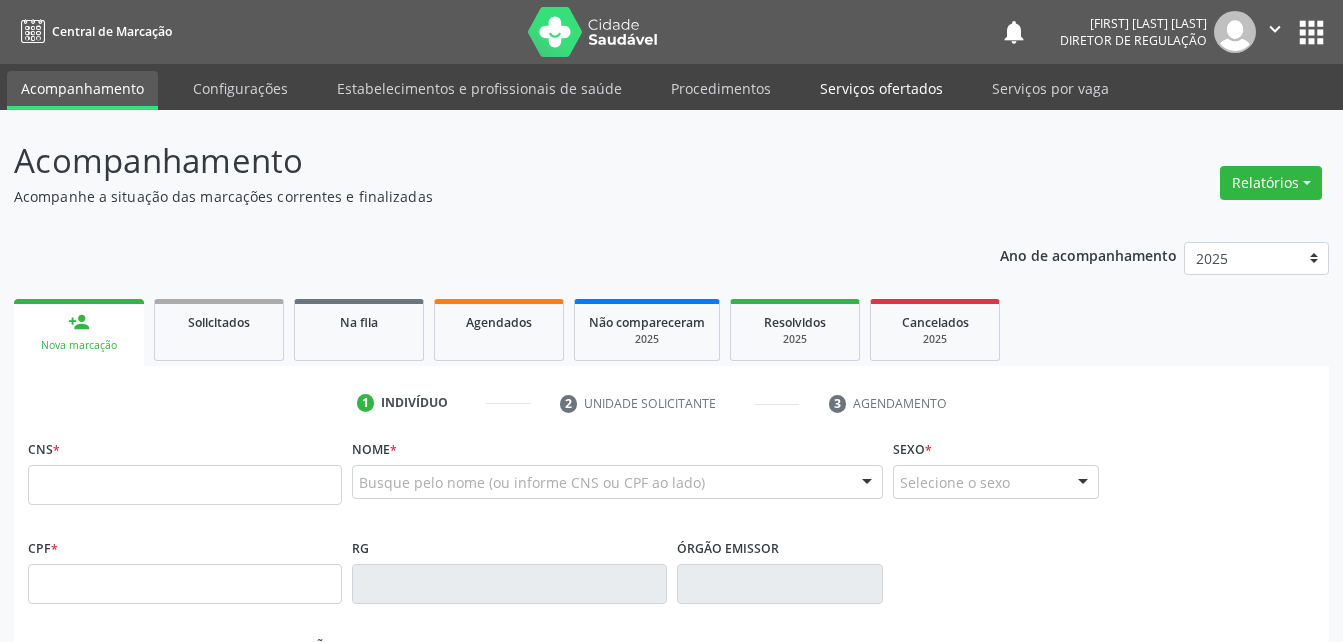 click on "Serviços ofertados" at bounding box center (881, 88) 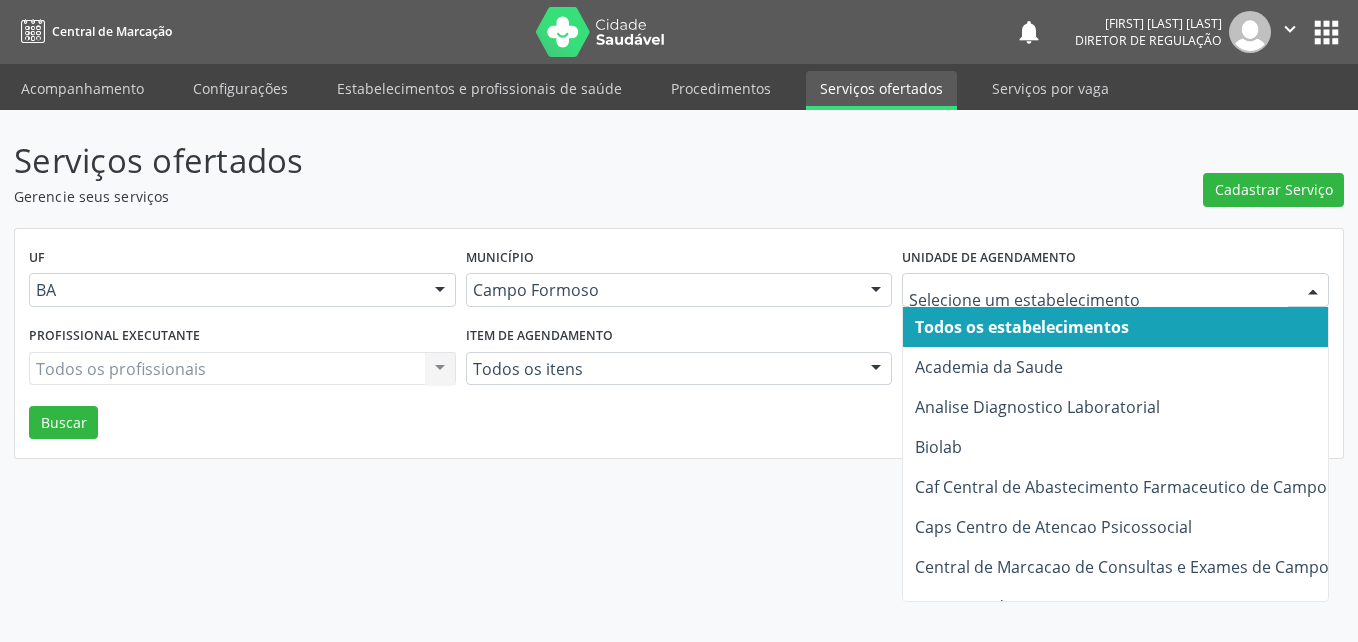 click at bounding box center (1115, 290) 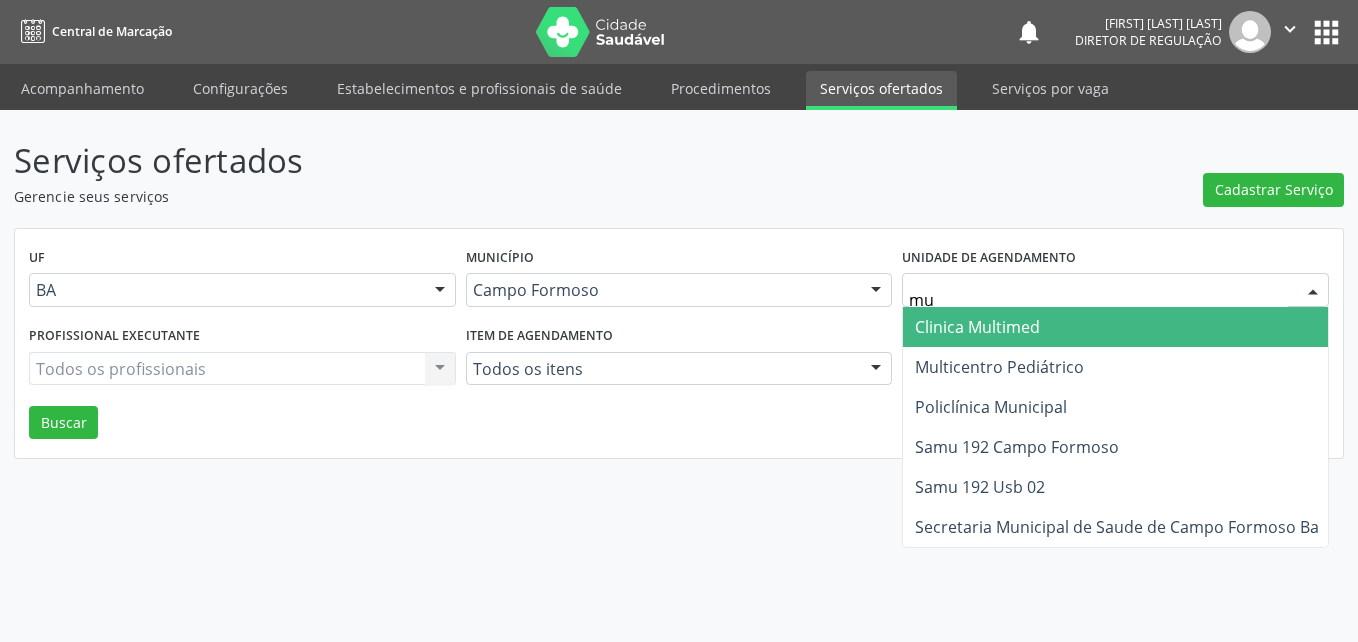 type on "mul" 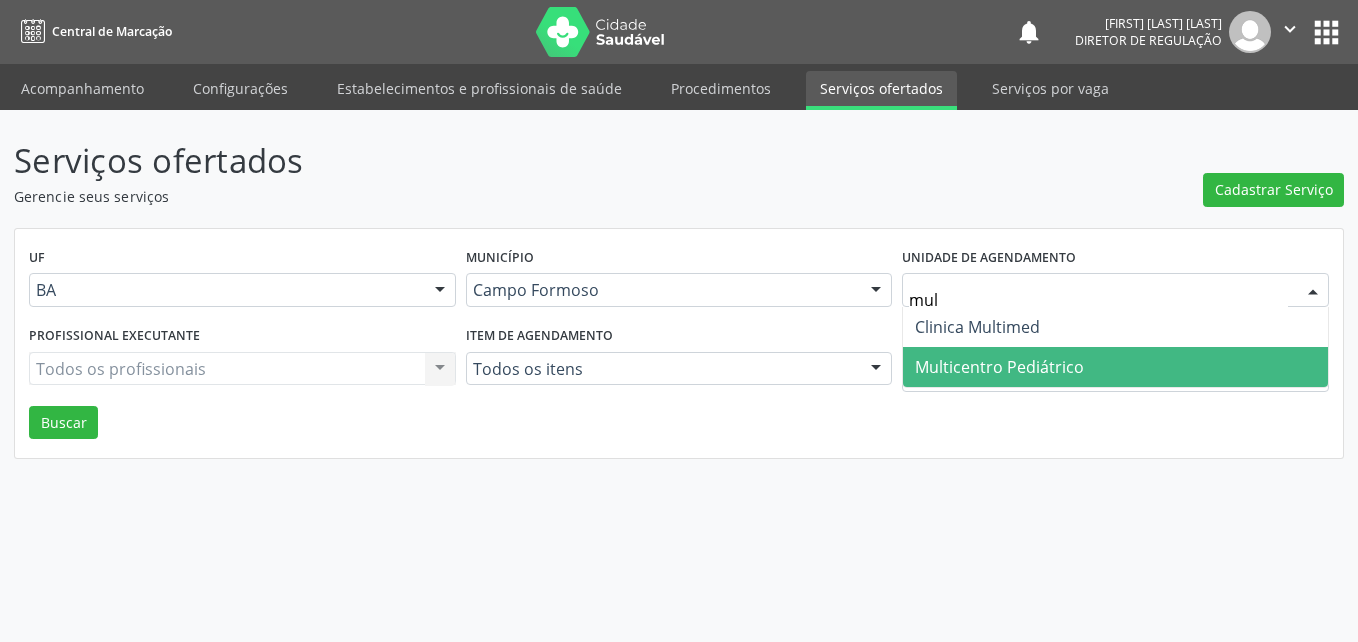 click on "Multicentro Pediátrico" at bounding box center (999, 367) 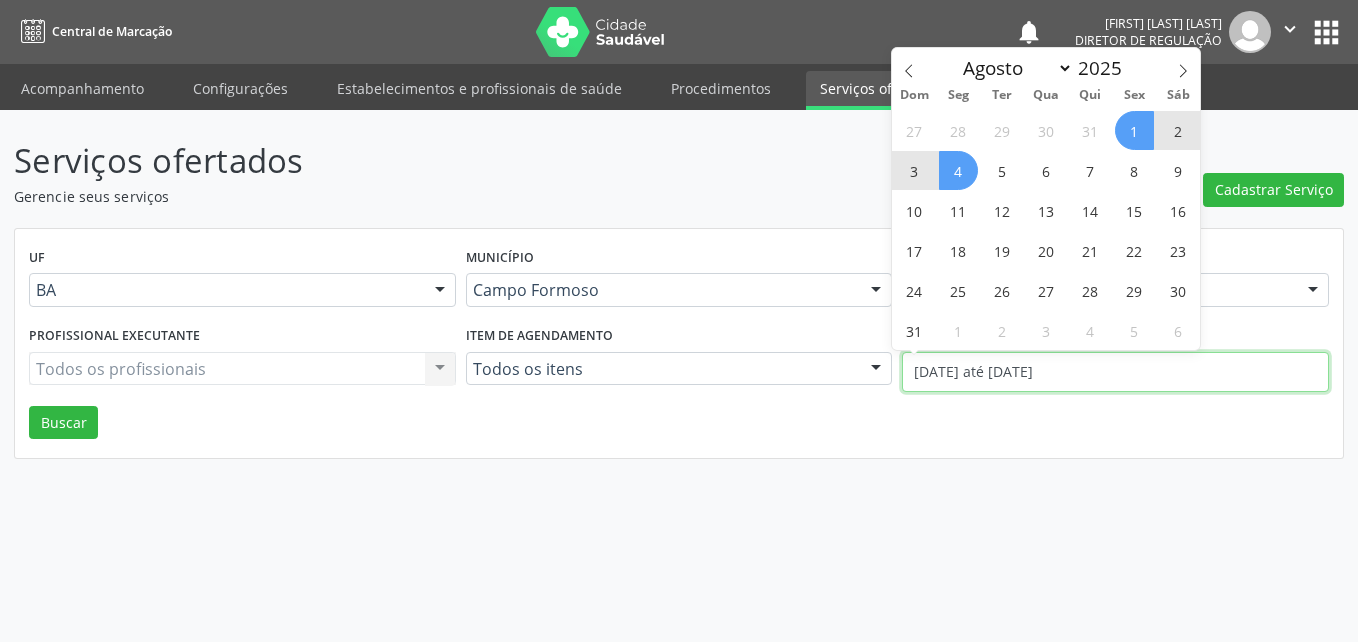 click on "[DATE] até [DATE]" at bounding box center [1115, 372] 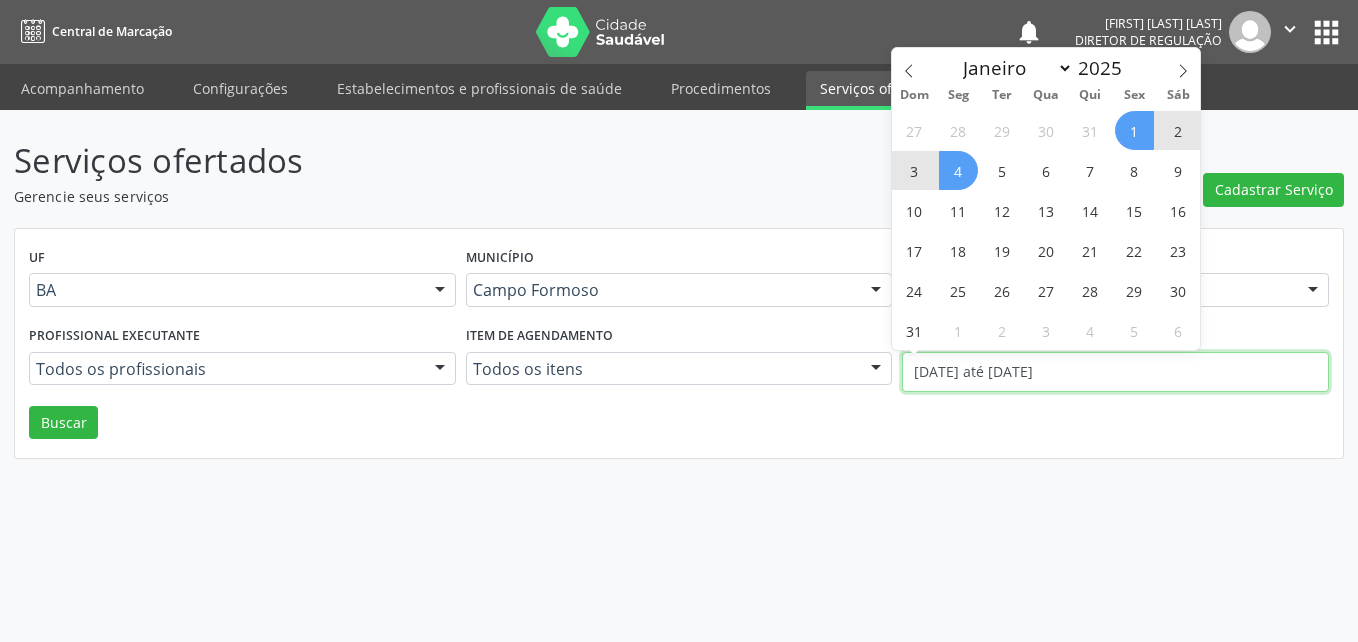 type 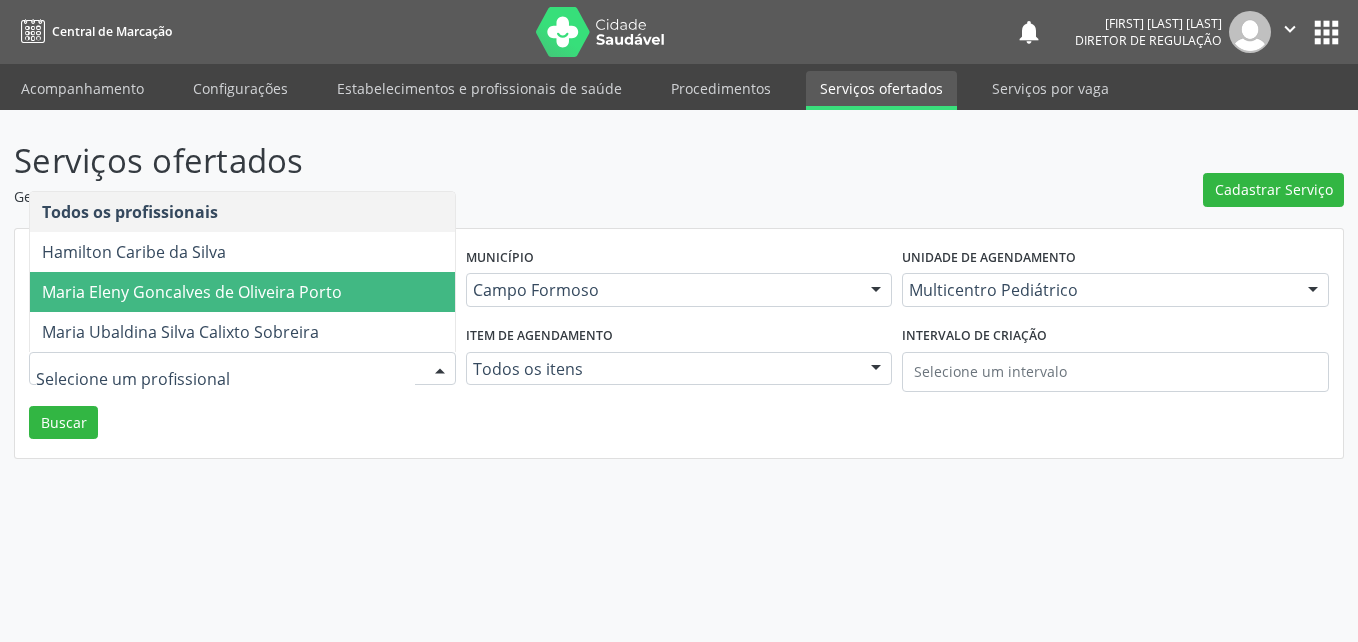 click on "Maria Eleny Goncalves de Oliveira Porto" at bounding box center [192, 292] 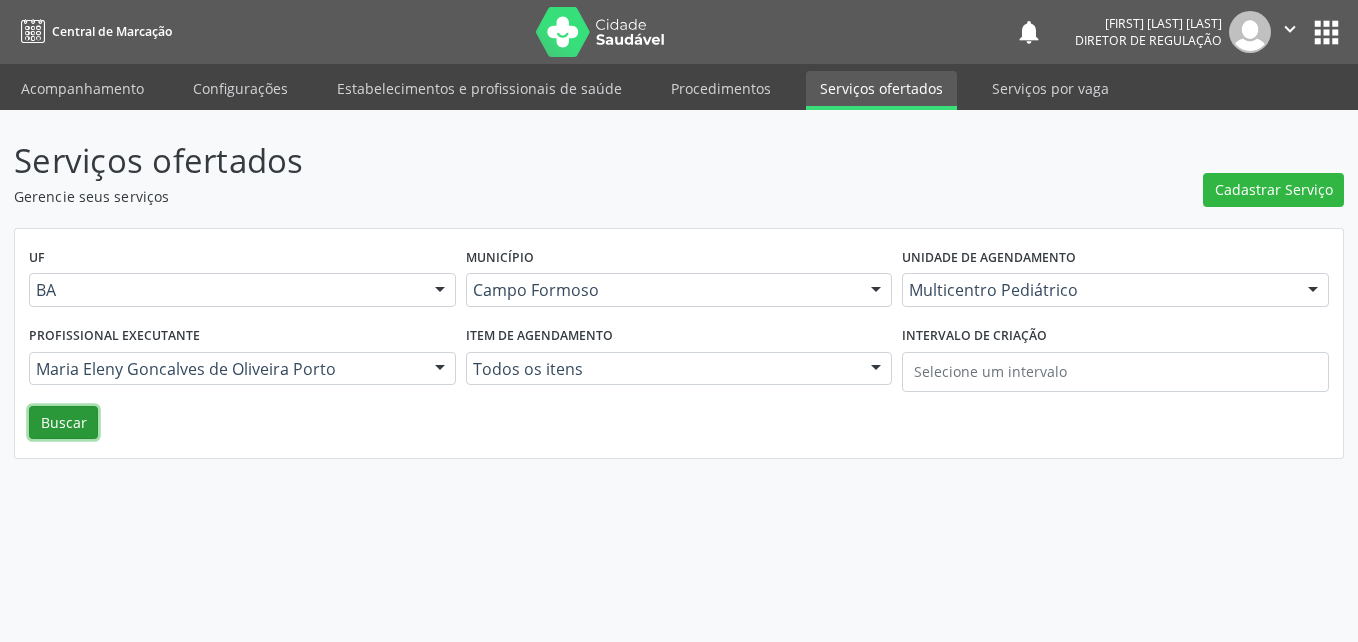 click on "Buscar" at bounding box center [63, 423] 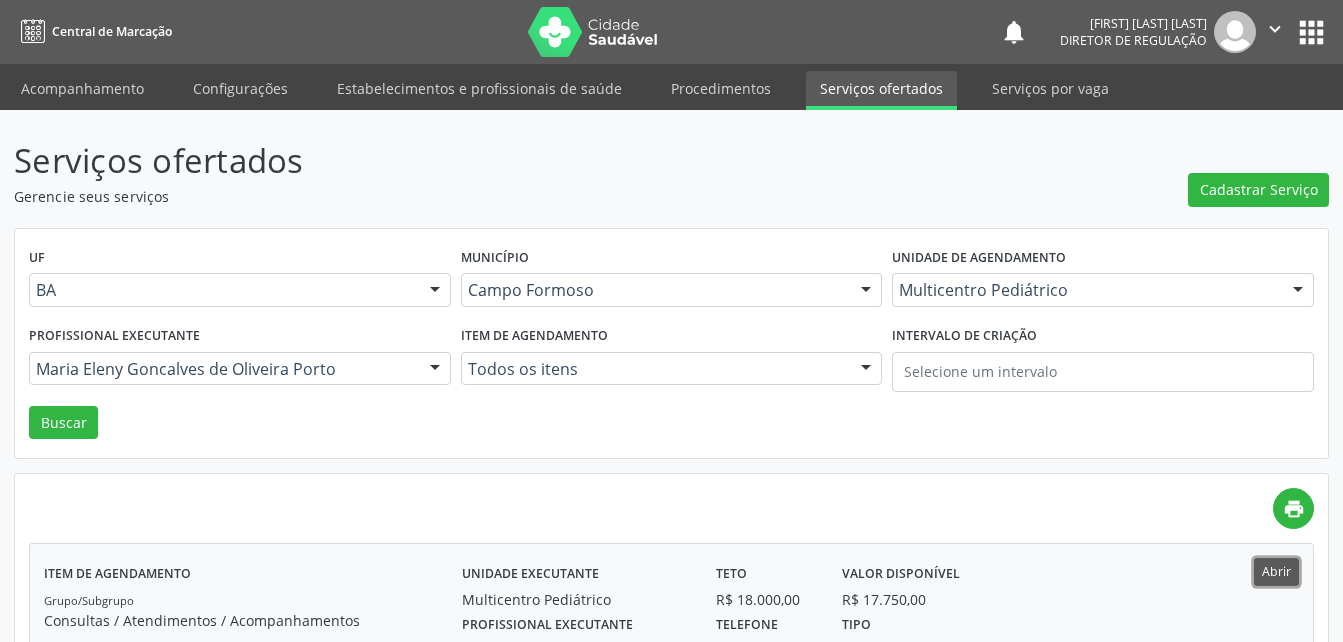 click on "Abrir" at bounding box center (1276, 571) 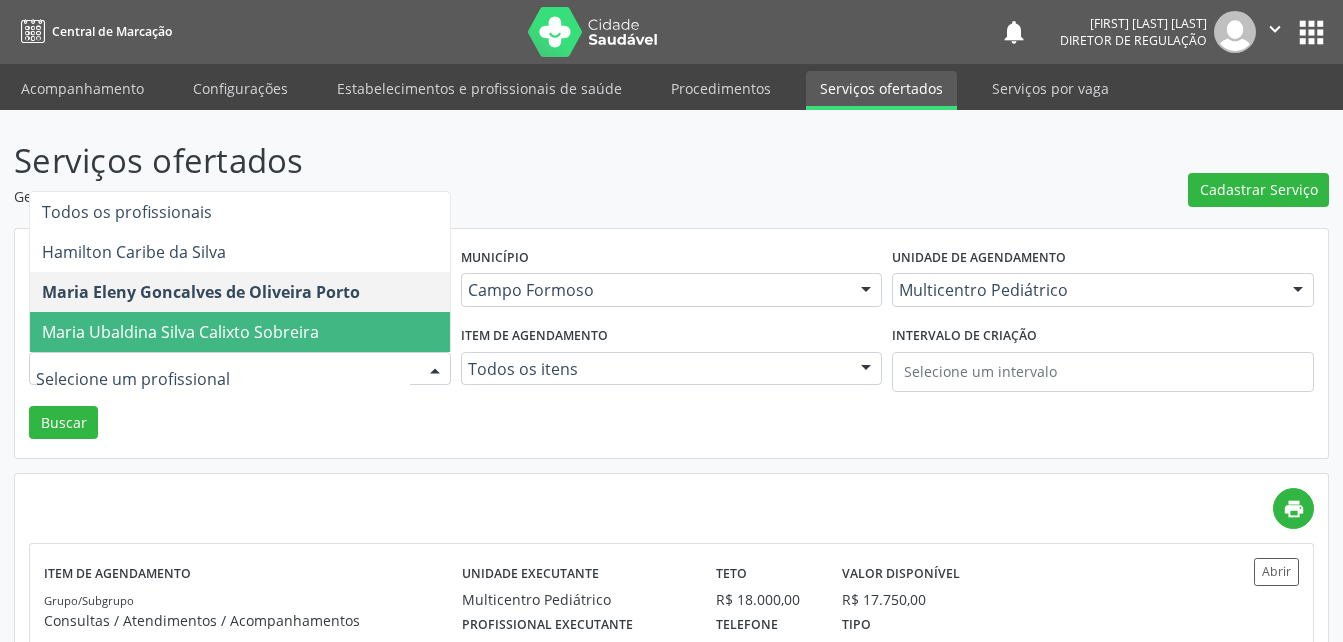 click at bounding box center [240, 369] 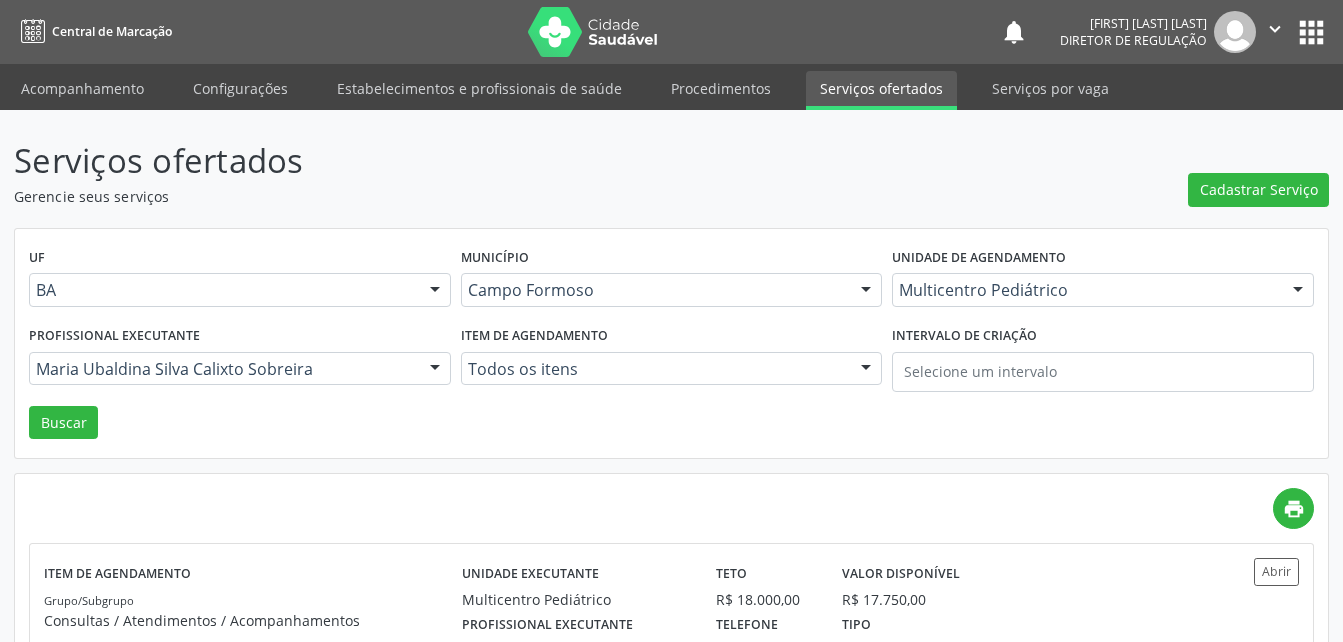 click on "Profissional executante" at bounding box center (114, 336) 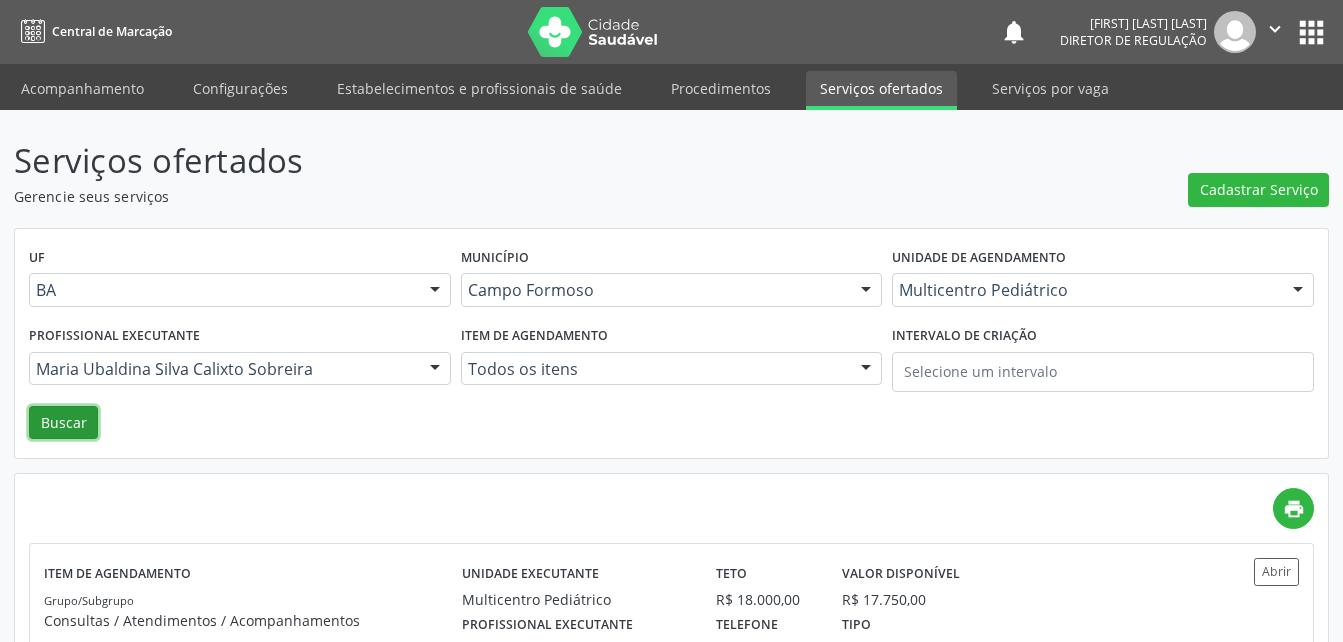 click on "Buscar" at bounding box center [63, 423] 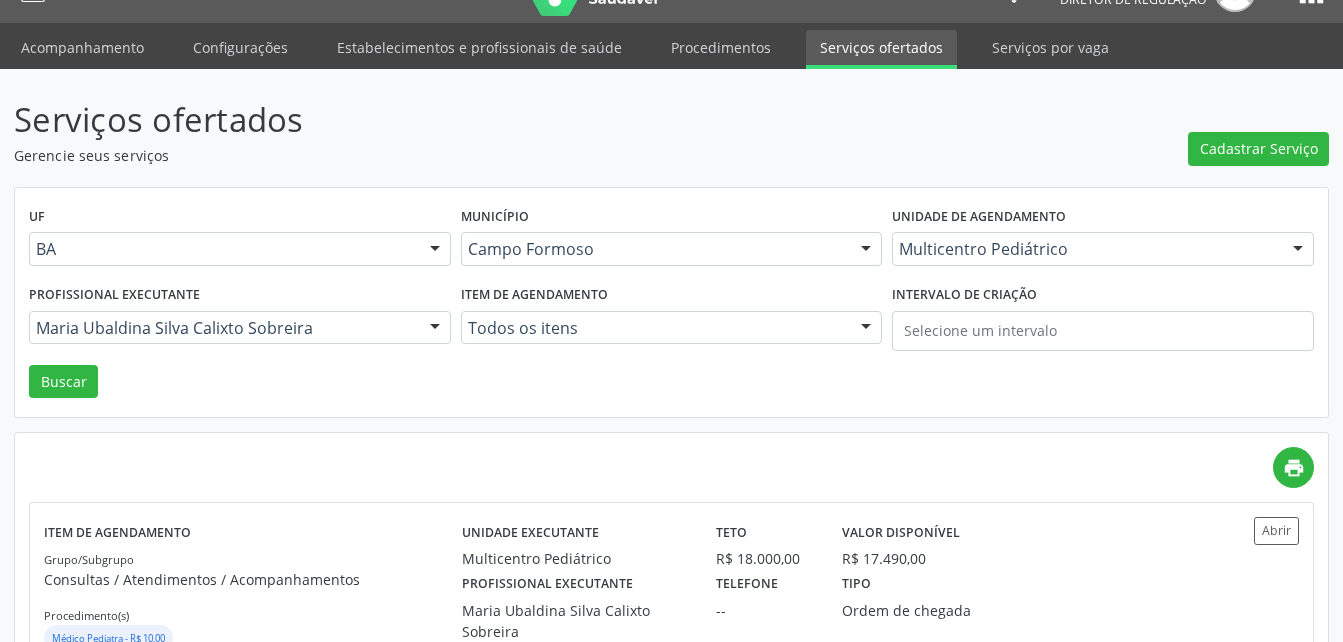 scroll, scrollTop: 80, scrollLeft: 0, axis: vertical 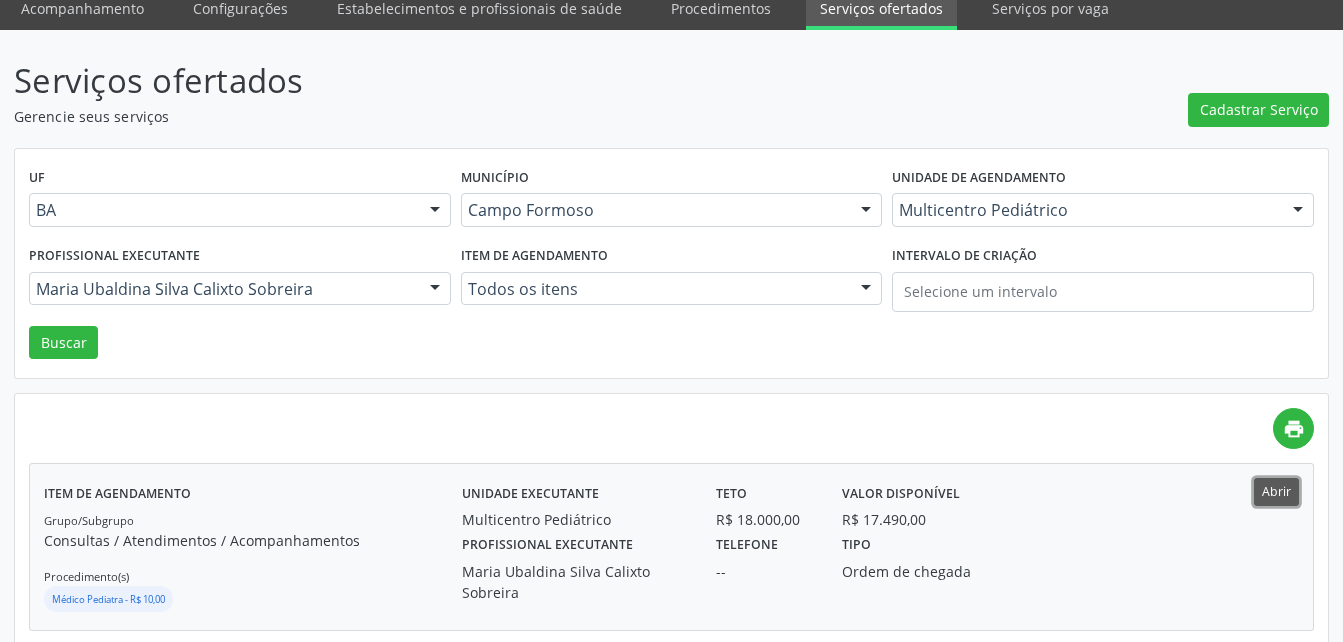 click on "Abrir" at bounding box center (1276, 491) 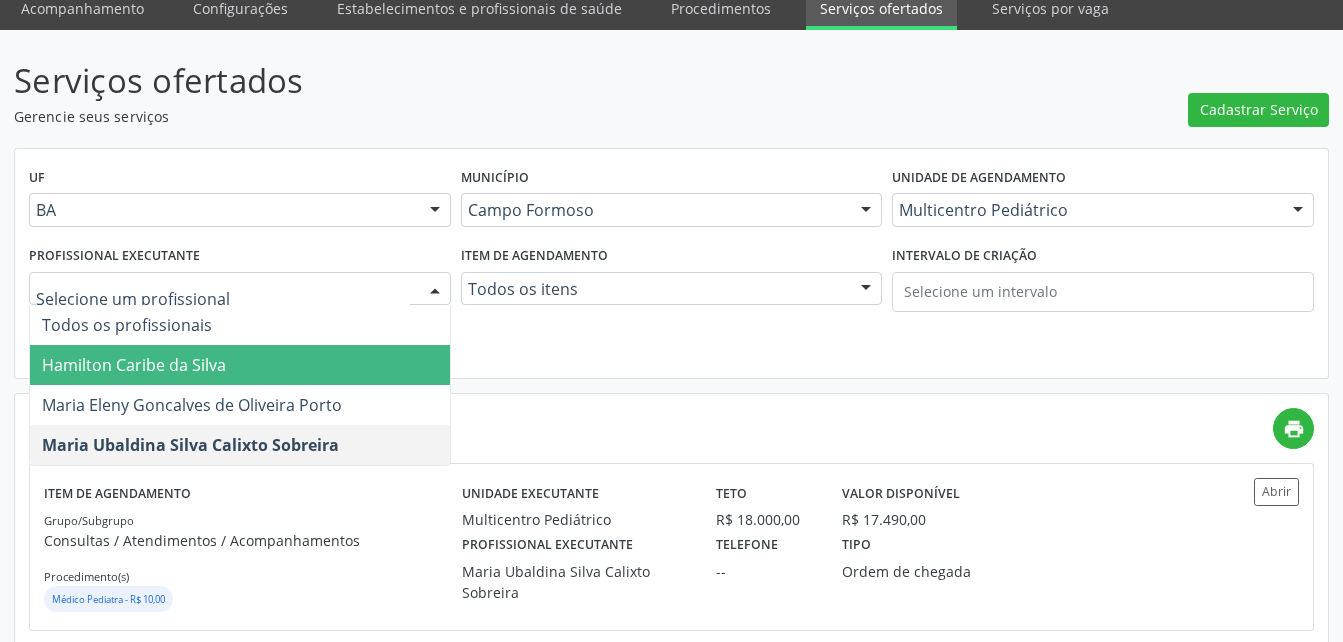 click on "Hamilton Caribe da Silva" at bounding box center (240, 365) 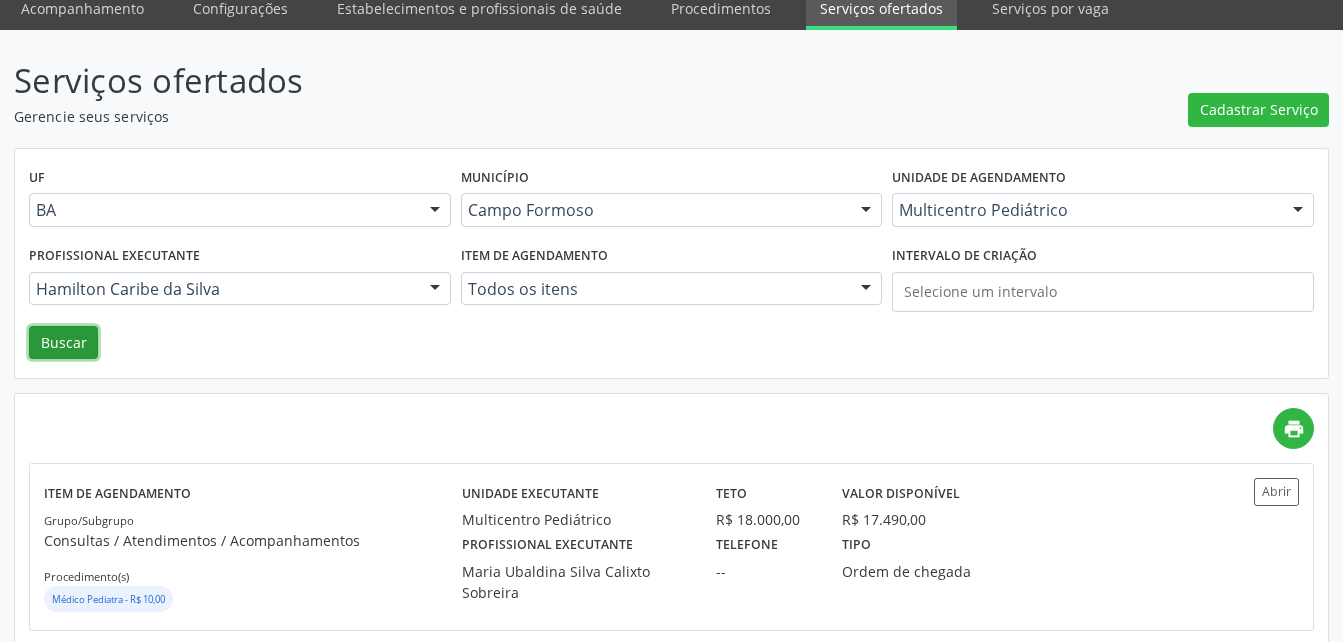 click on "Buscar" at bounding box center [63, 343] 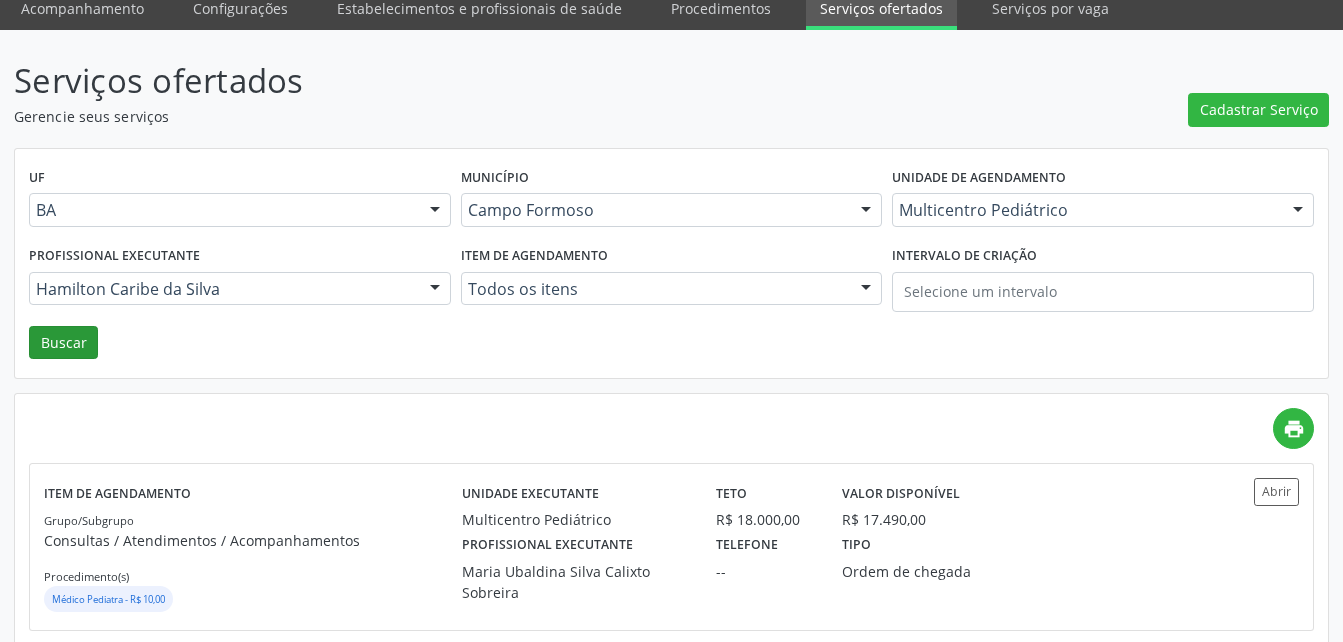 scroll, scrollTop: 0, scrollLeft: 0, axis: both 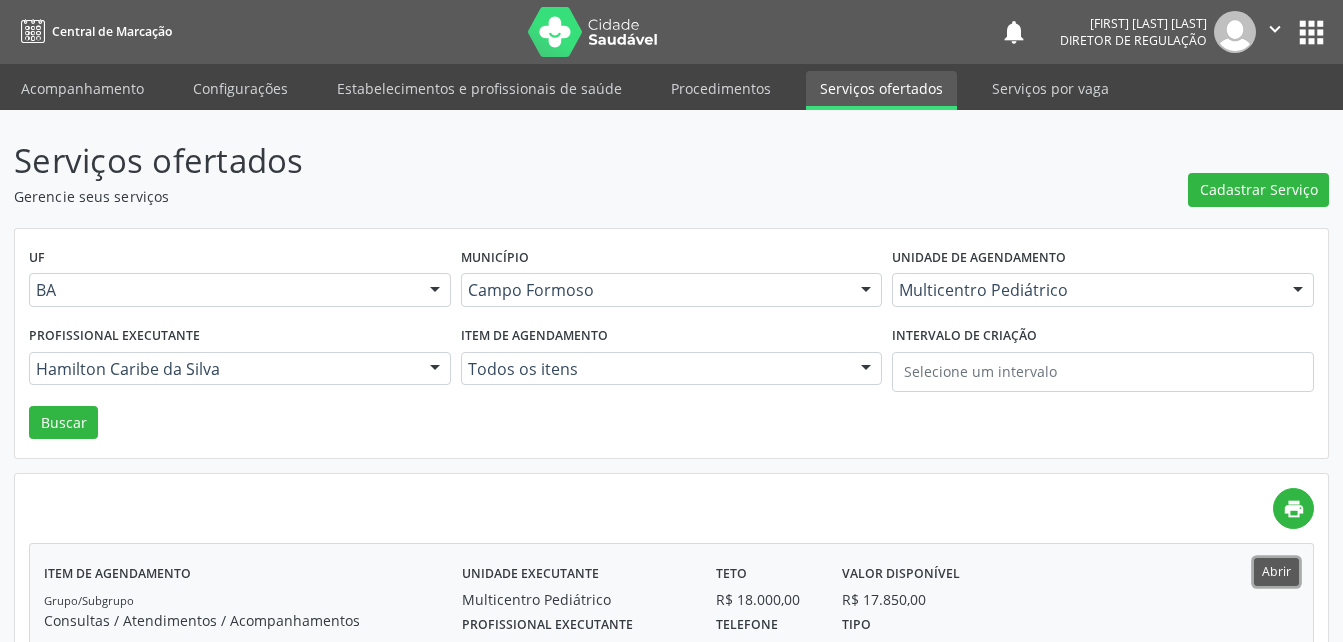 click on "Abrir" at bounding box center (1276, 571) 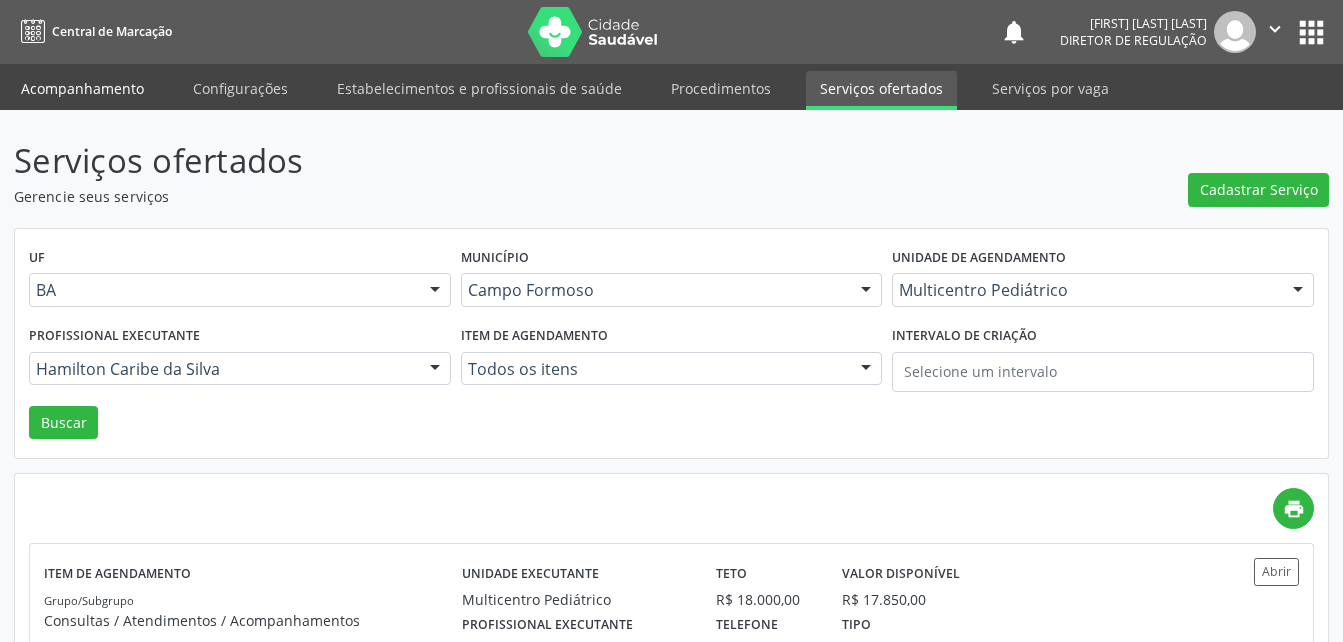 click on "Acompanhamento" at bounding box center (82, 88) 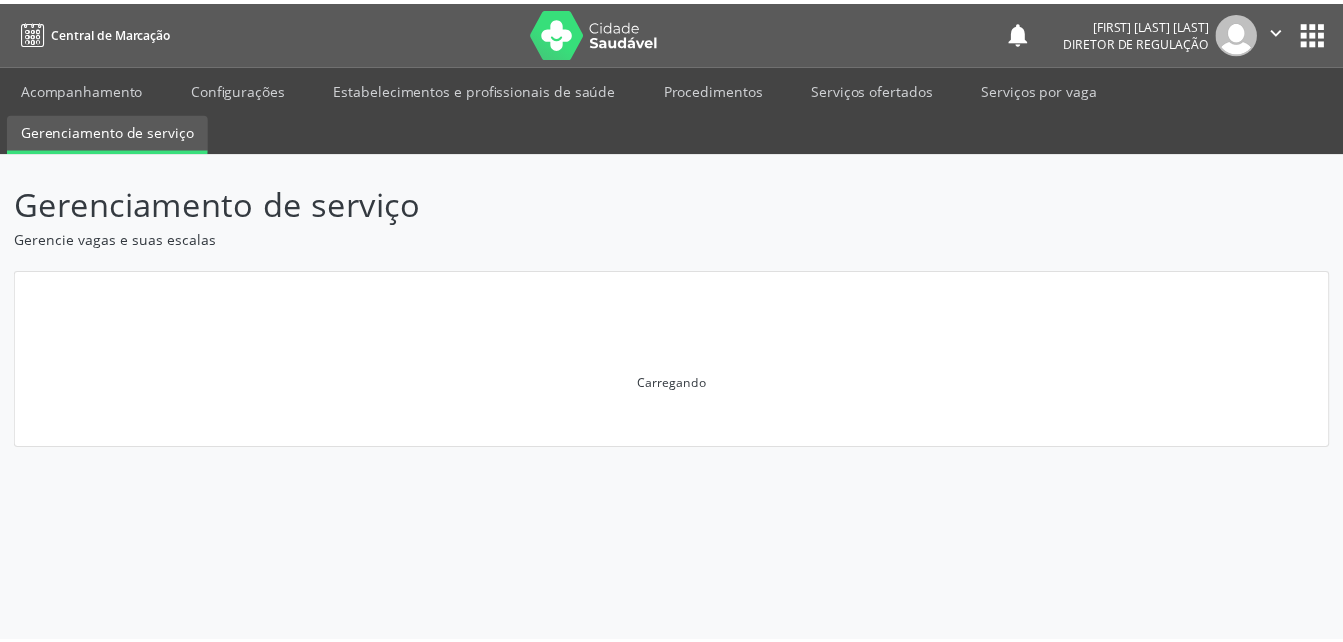 scroll, scrollTop: 0, scrollLeft: 0, axis: both 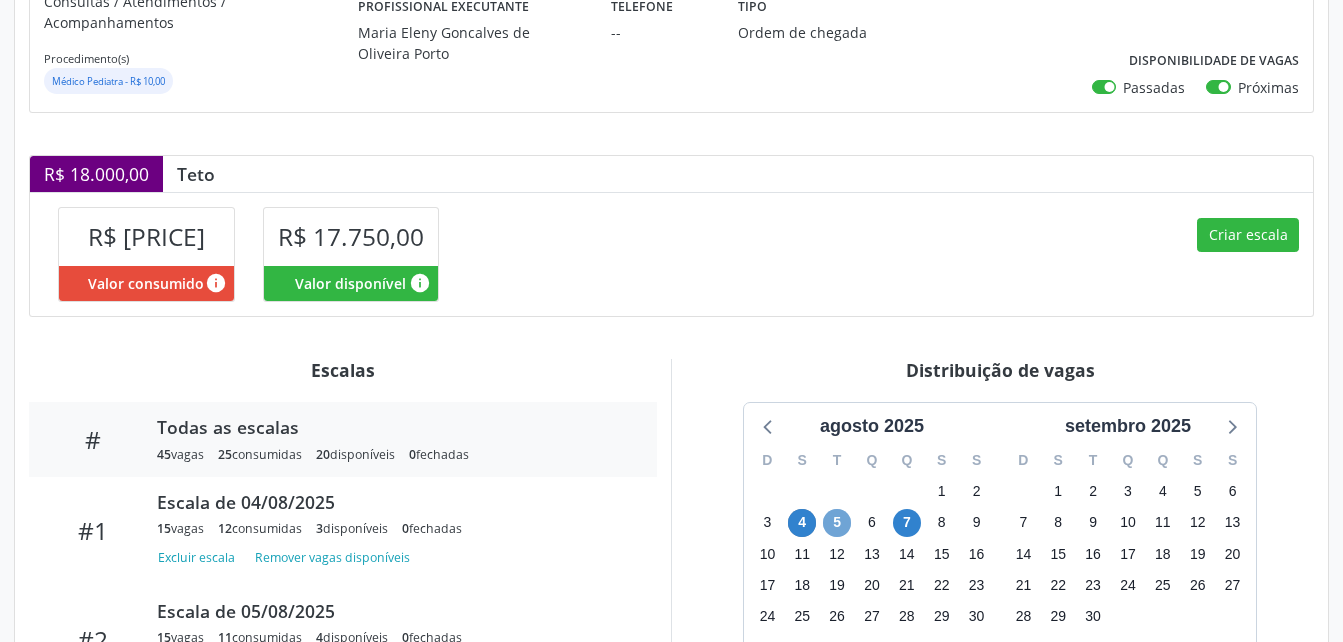 click on "5" at bounding box center [837, 523] 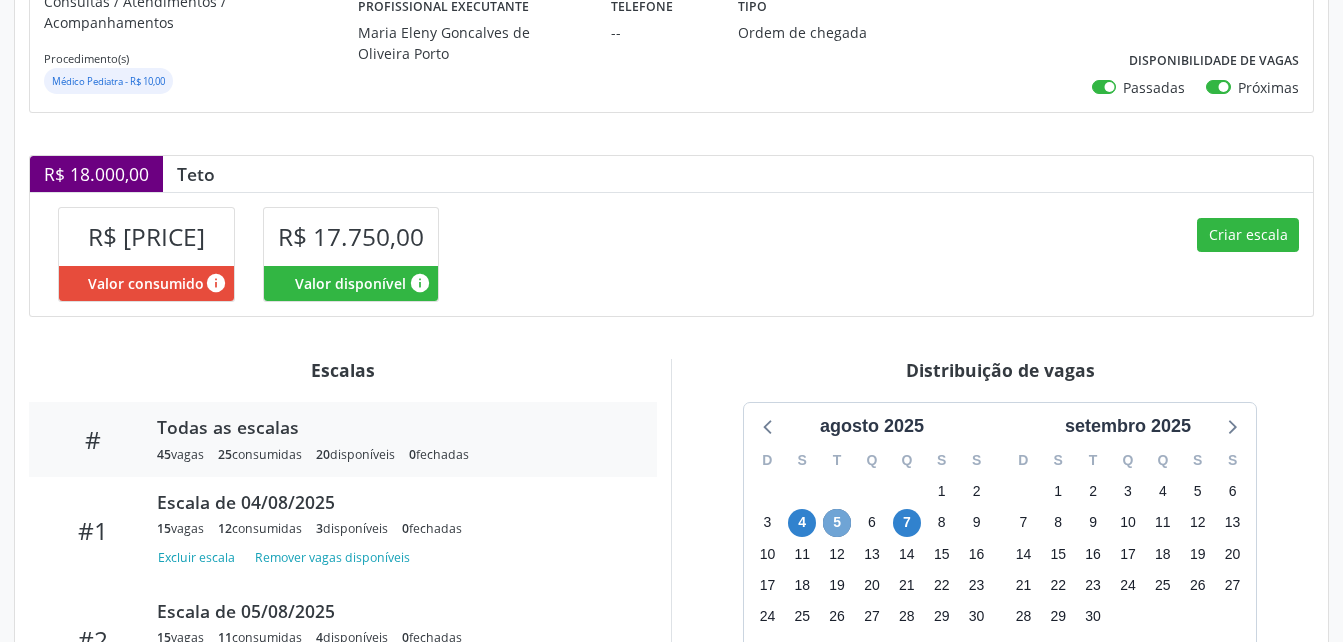 click on "5" at bounding box center [837, 523] 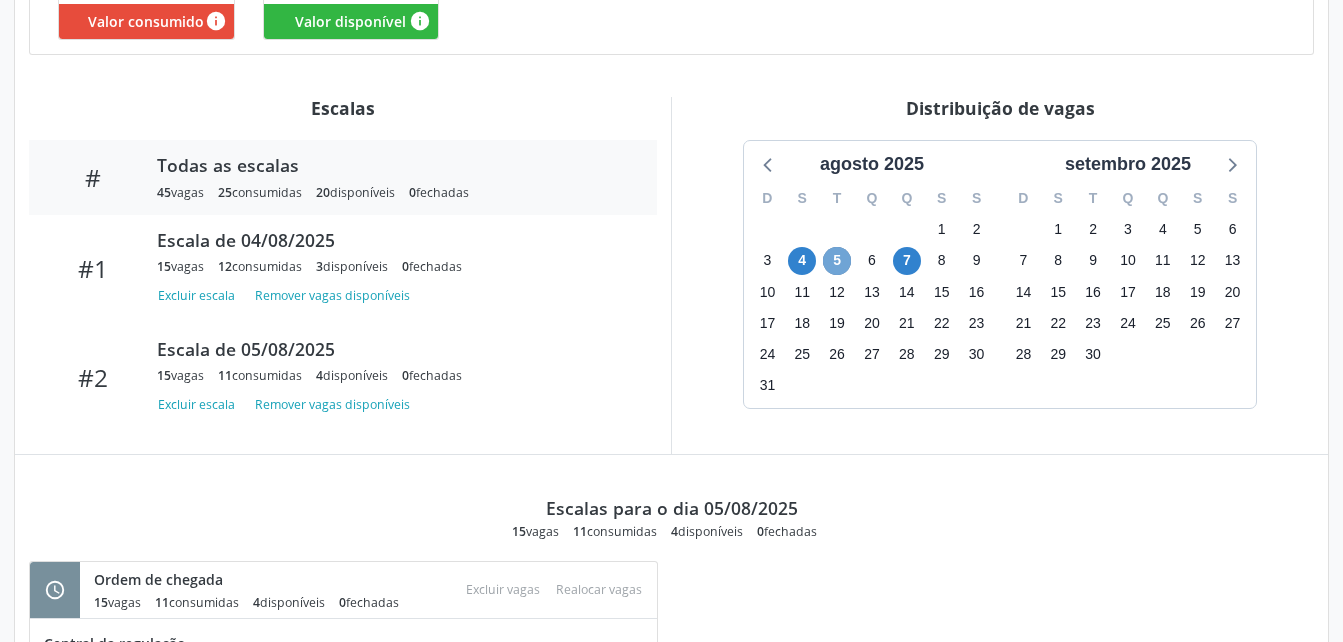 scroll, scrollTop: 640, scrollLeft: 0, axis: vertical 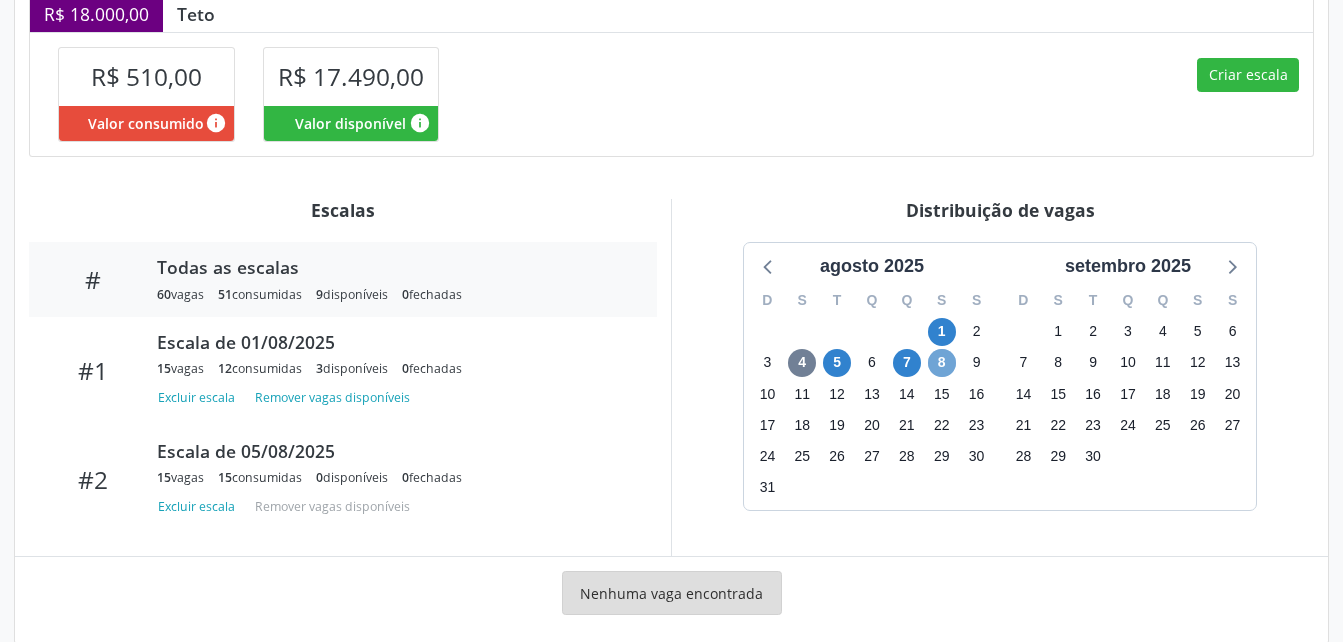 click on "8" at bounding box center [942, 363] 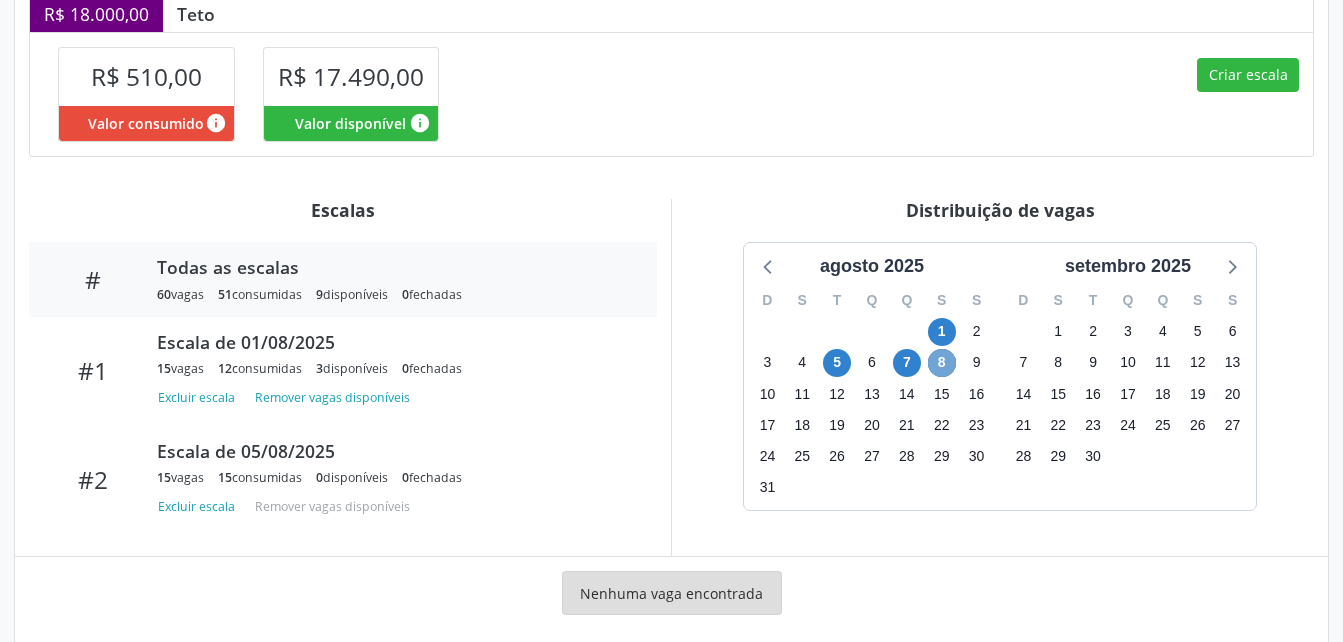 click on "8" at bounding box center [942, 363] 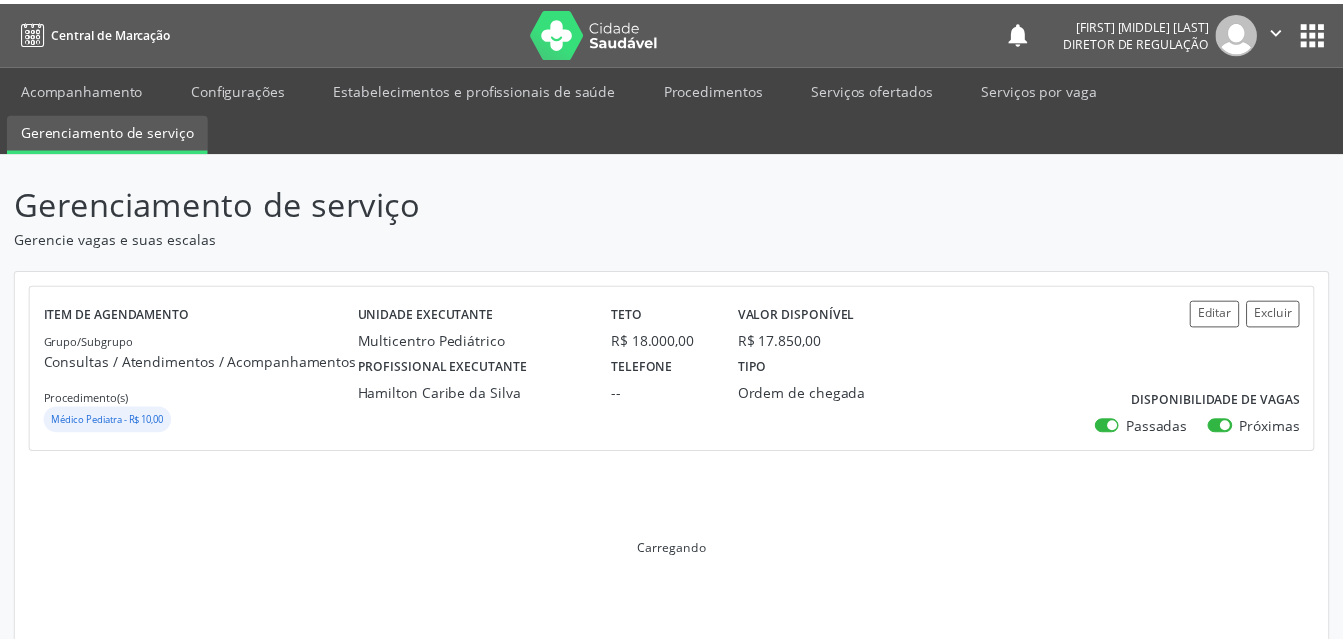 scroll, scrollTop: 0, scrollLeft: 0, axis: both 